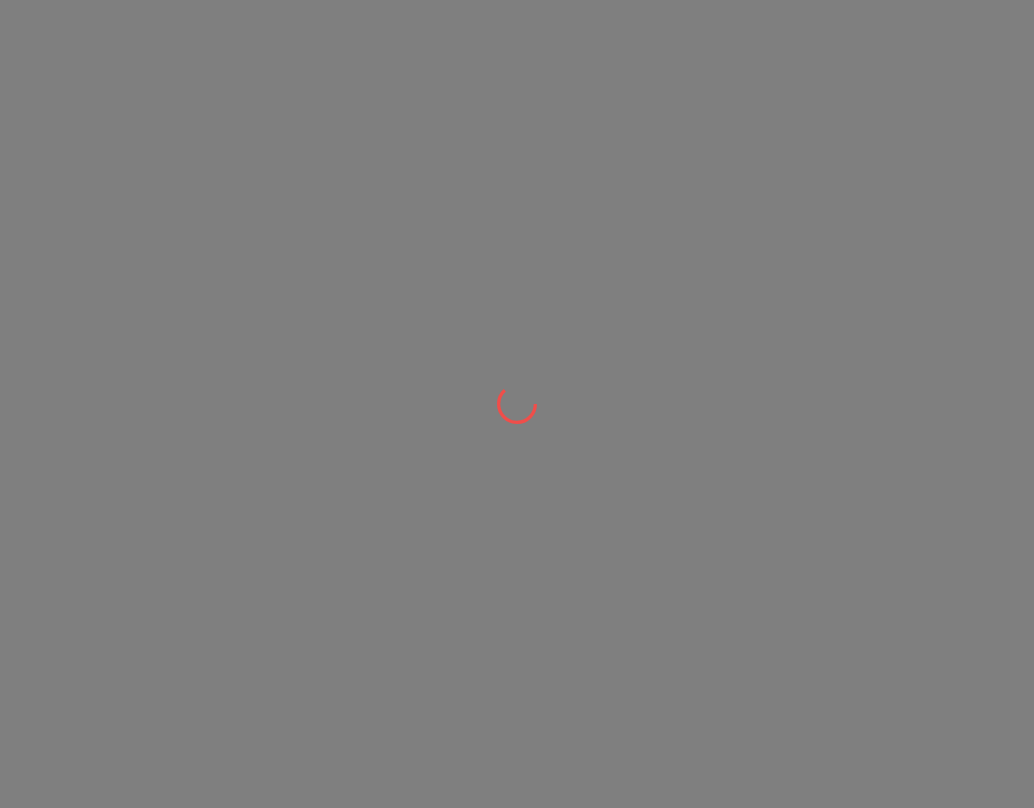 scroll, scrollTop: 0, scrollLeft: 0, axis: both 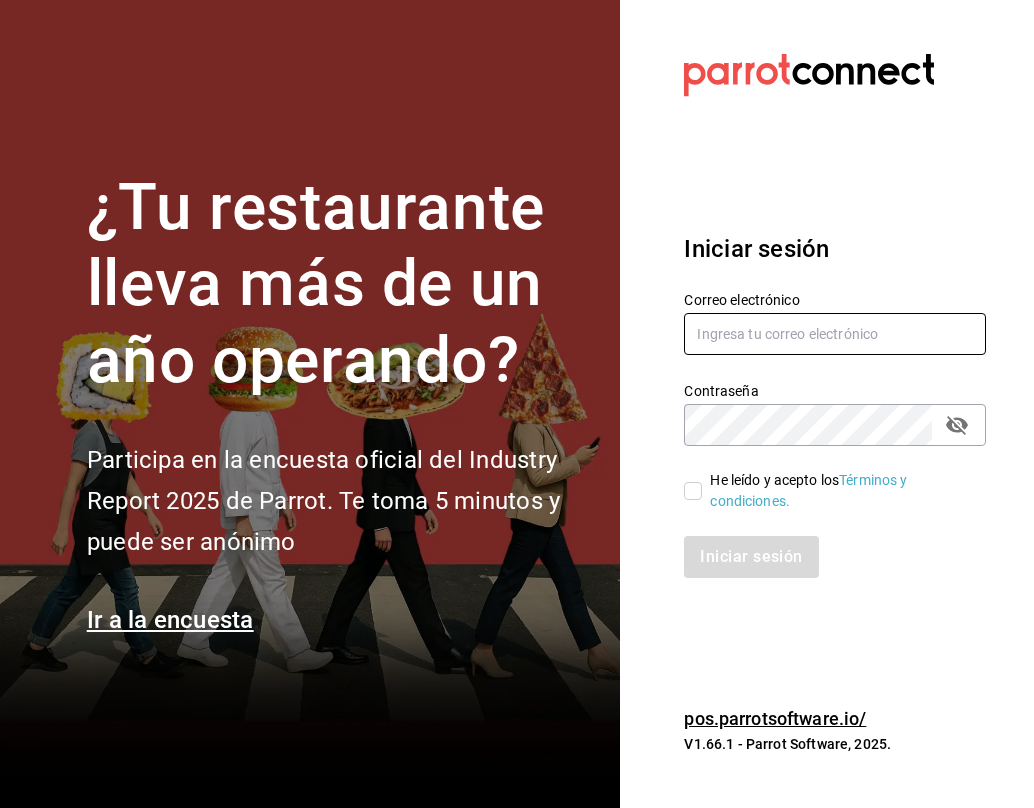 type on "[EMAIL]" 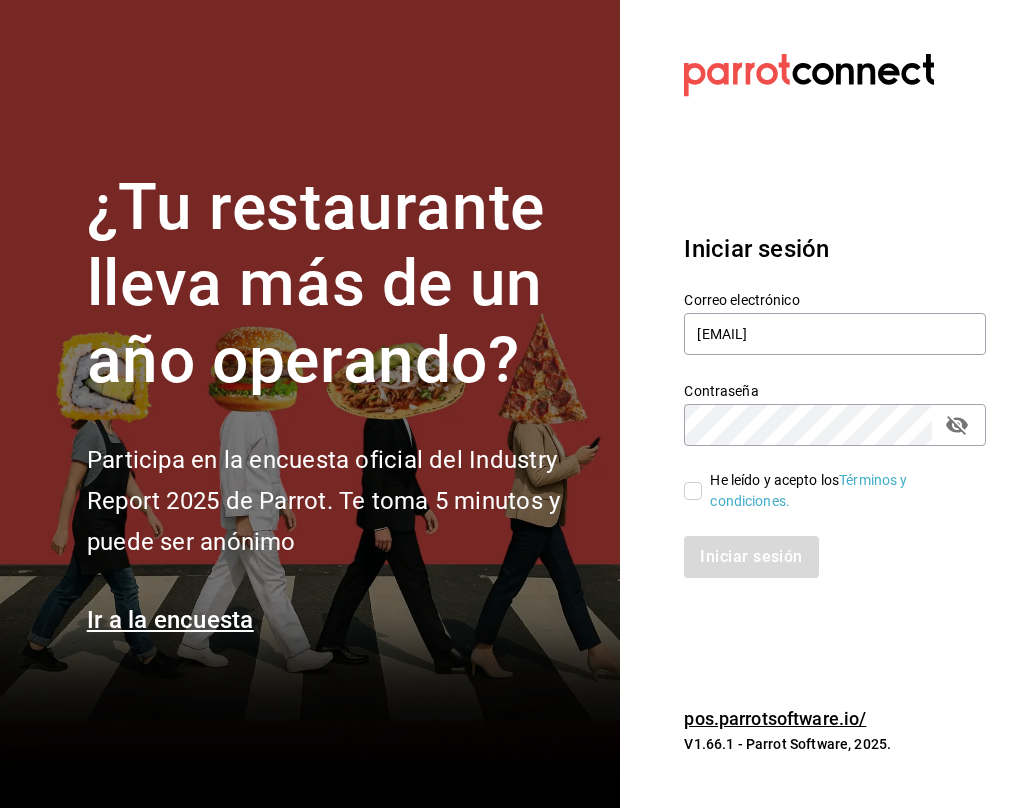 click on "He leído y acepto los  Términos y condiciones." at bounding box center [693, 491] 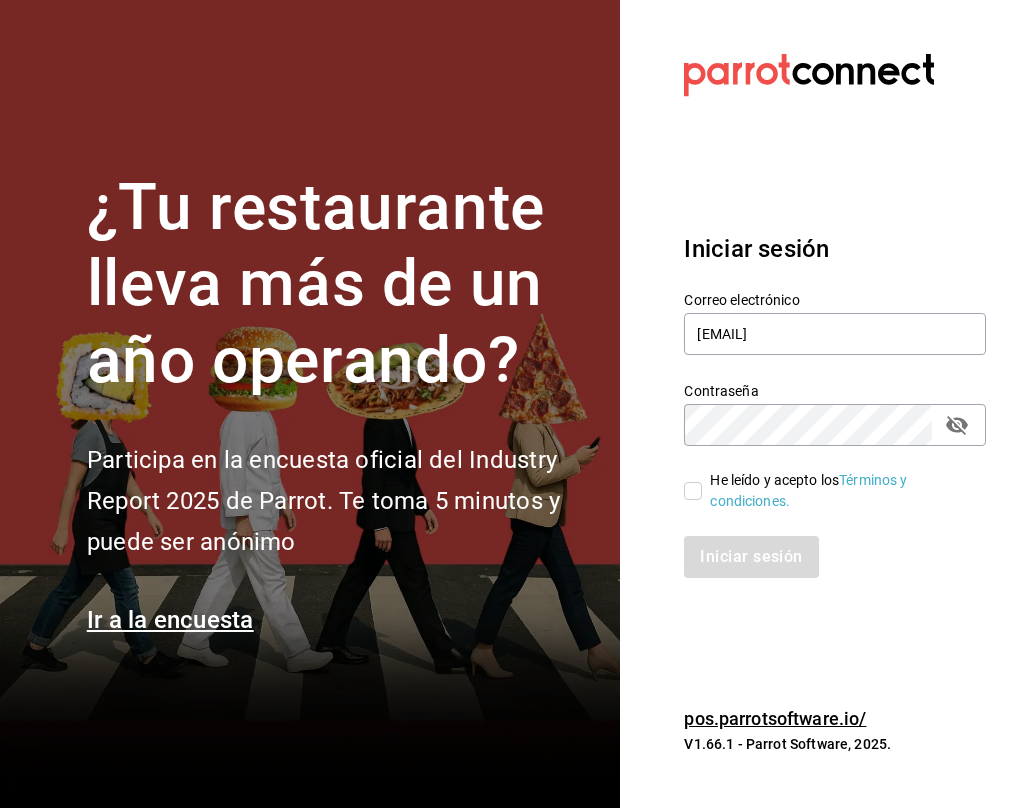 checkbox on "true" 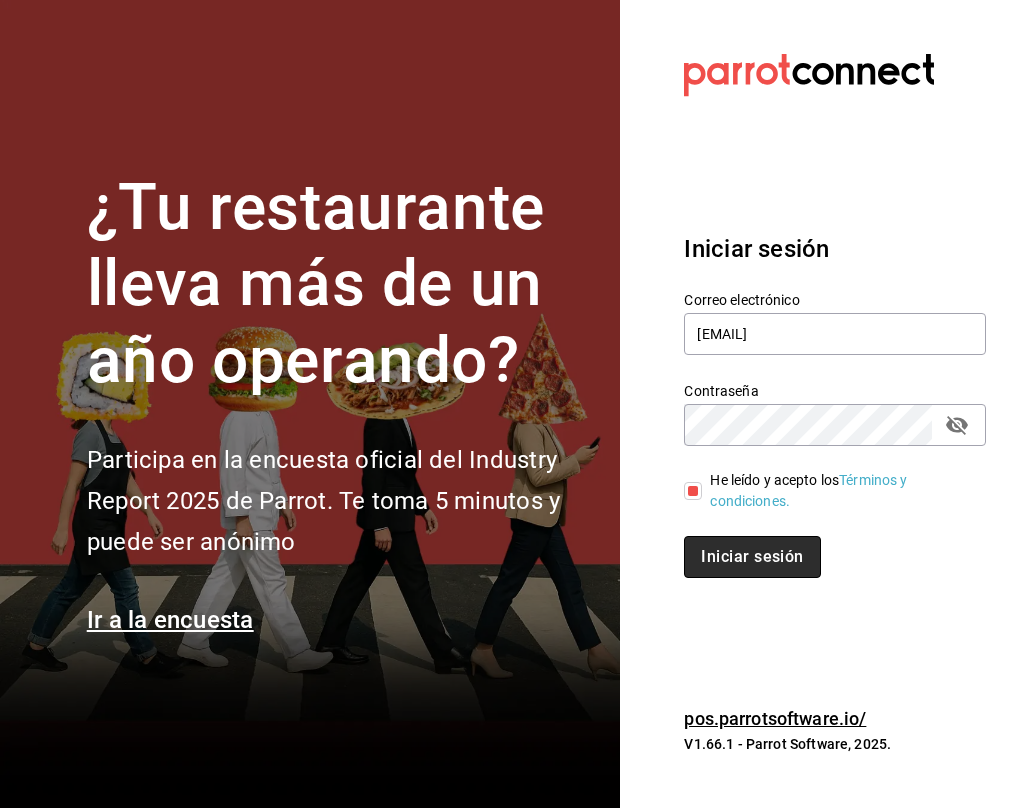 click on "Iniciar sesión" at bounding box center [752, 556] 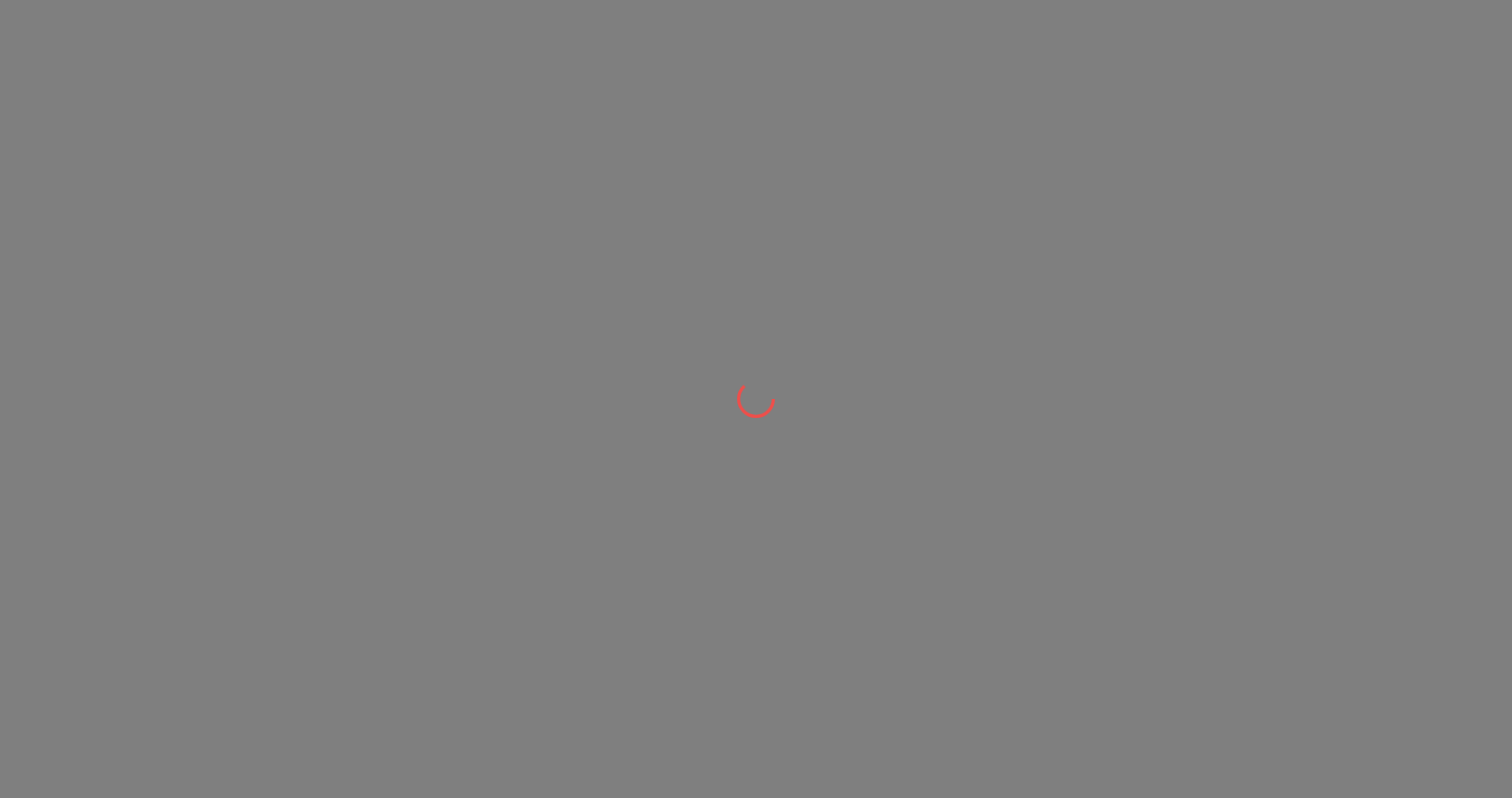 scroll, scrollTop: 0, scrollLeft: 0, axis: both 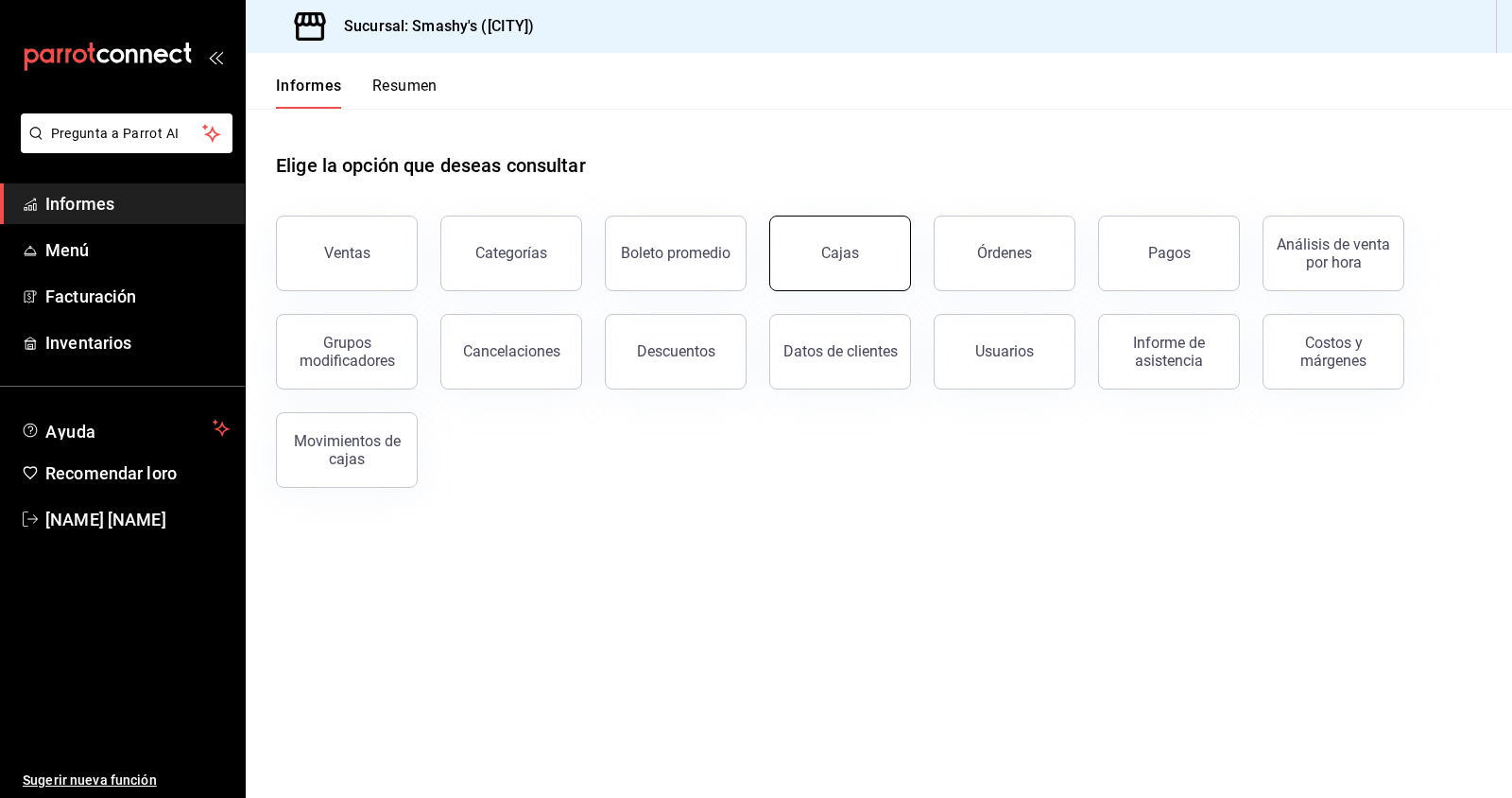 click on "Cajas" at bounding box center (840, 253) 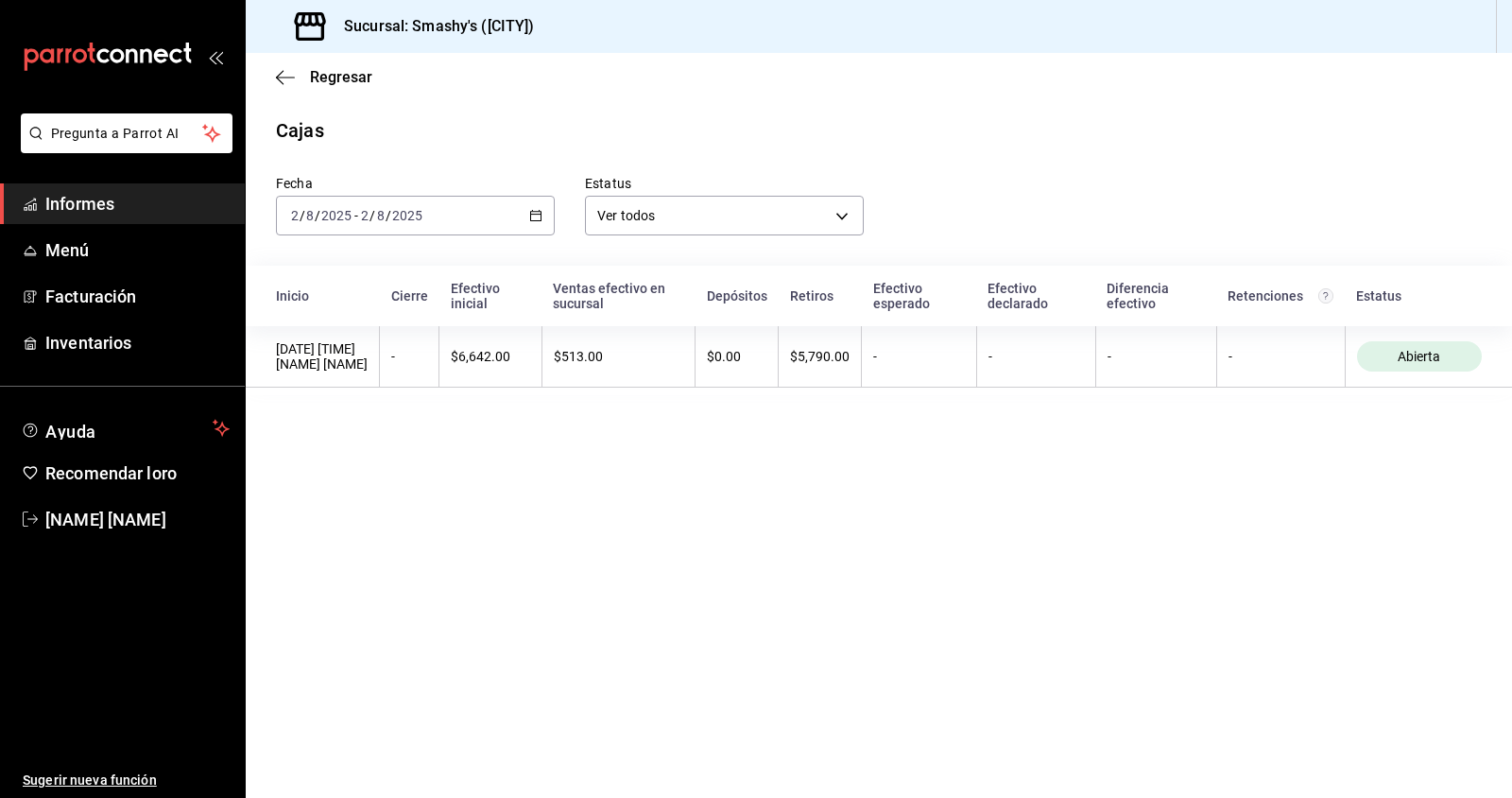 click on "2025-08-02 2 / 8 / 2025 - 2025-08-02 2 / 8 / 2025" at bounding box center (415, 216) 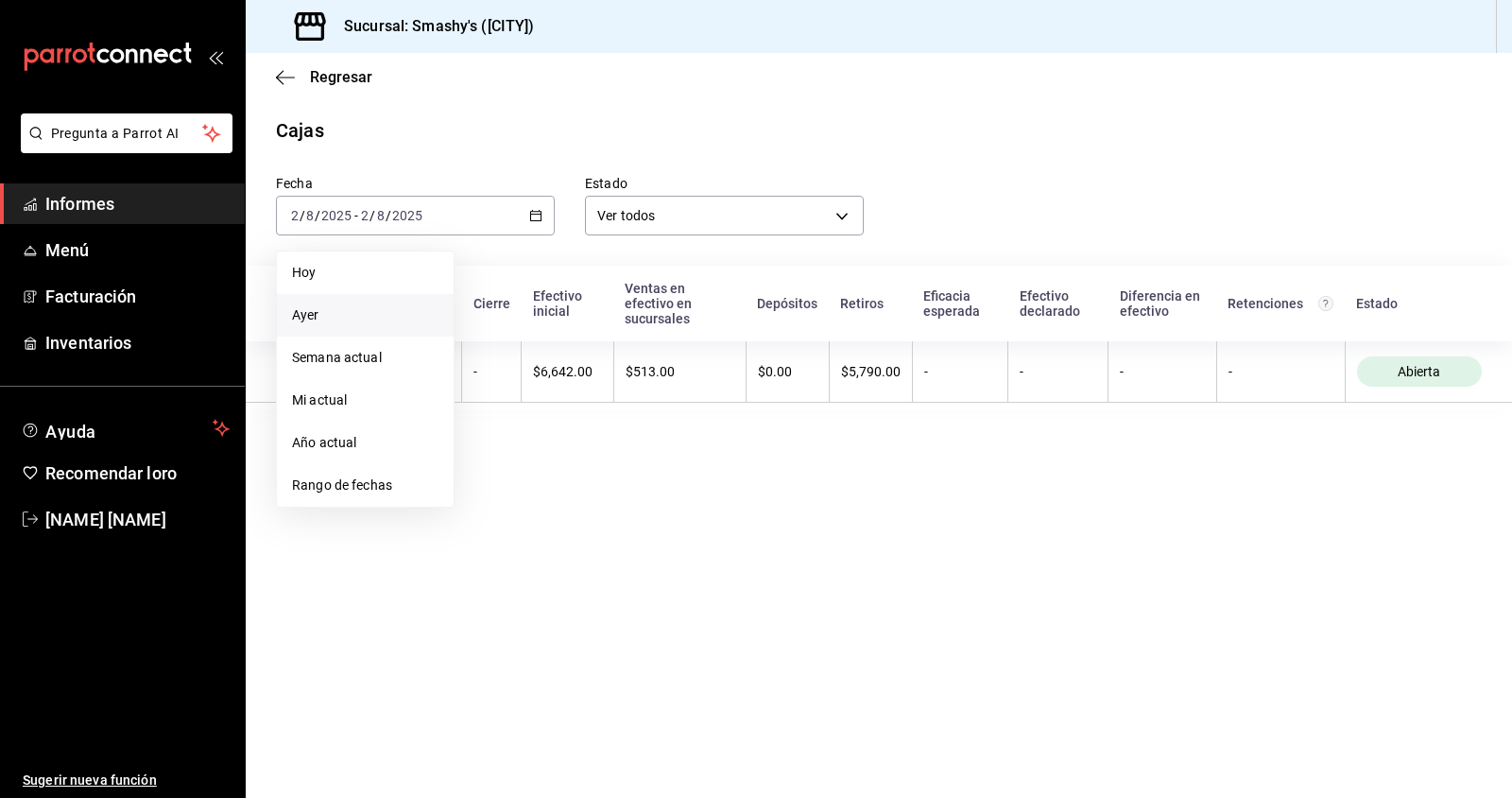 click on "Ayer" at bounding box center (365, 315) 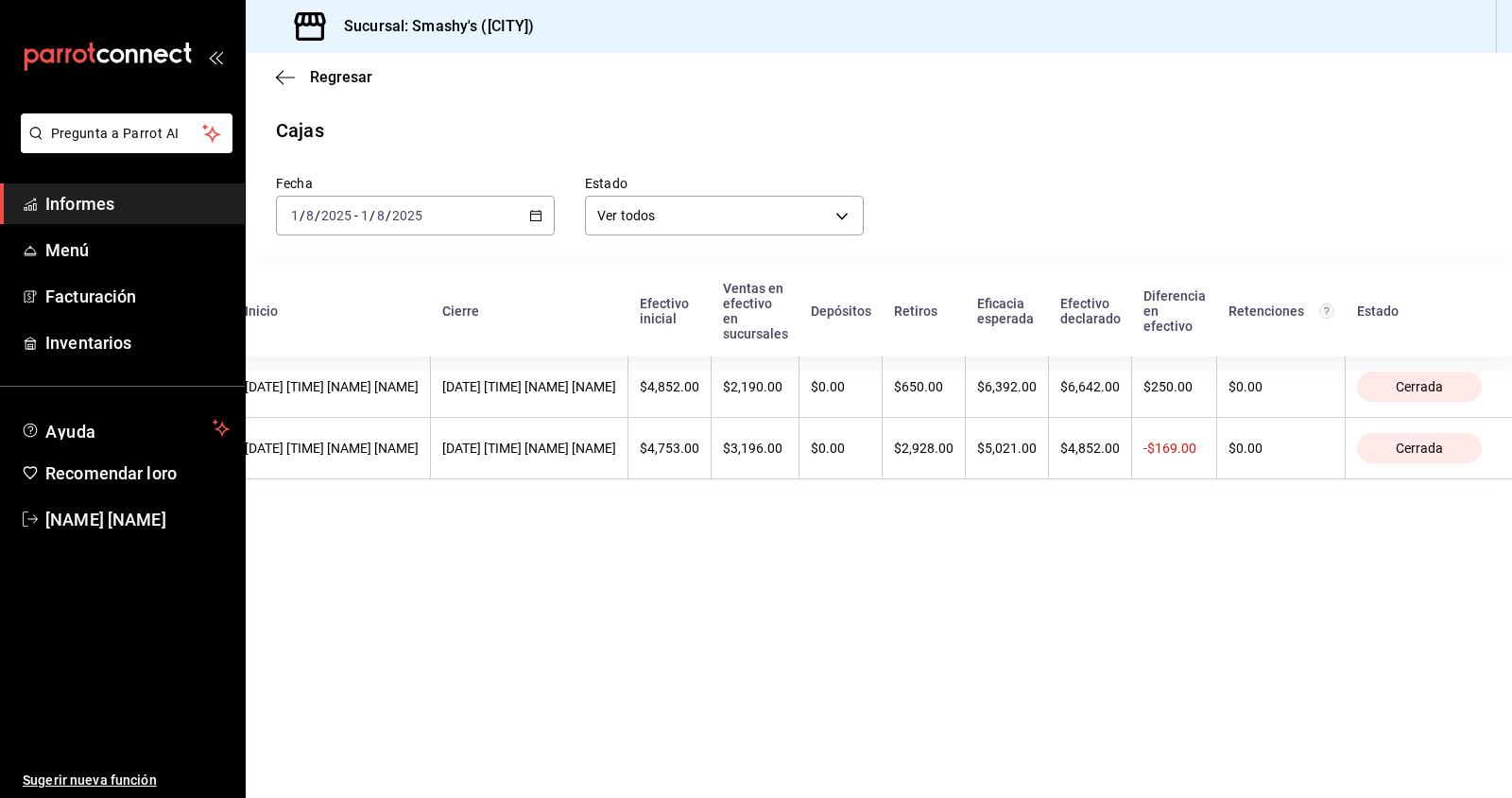scroll, scrollTop: 0, scrollLeft: 208, axis: horizontal 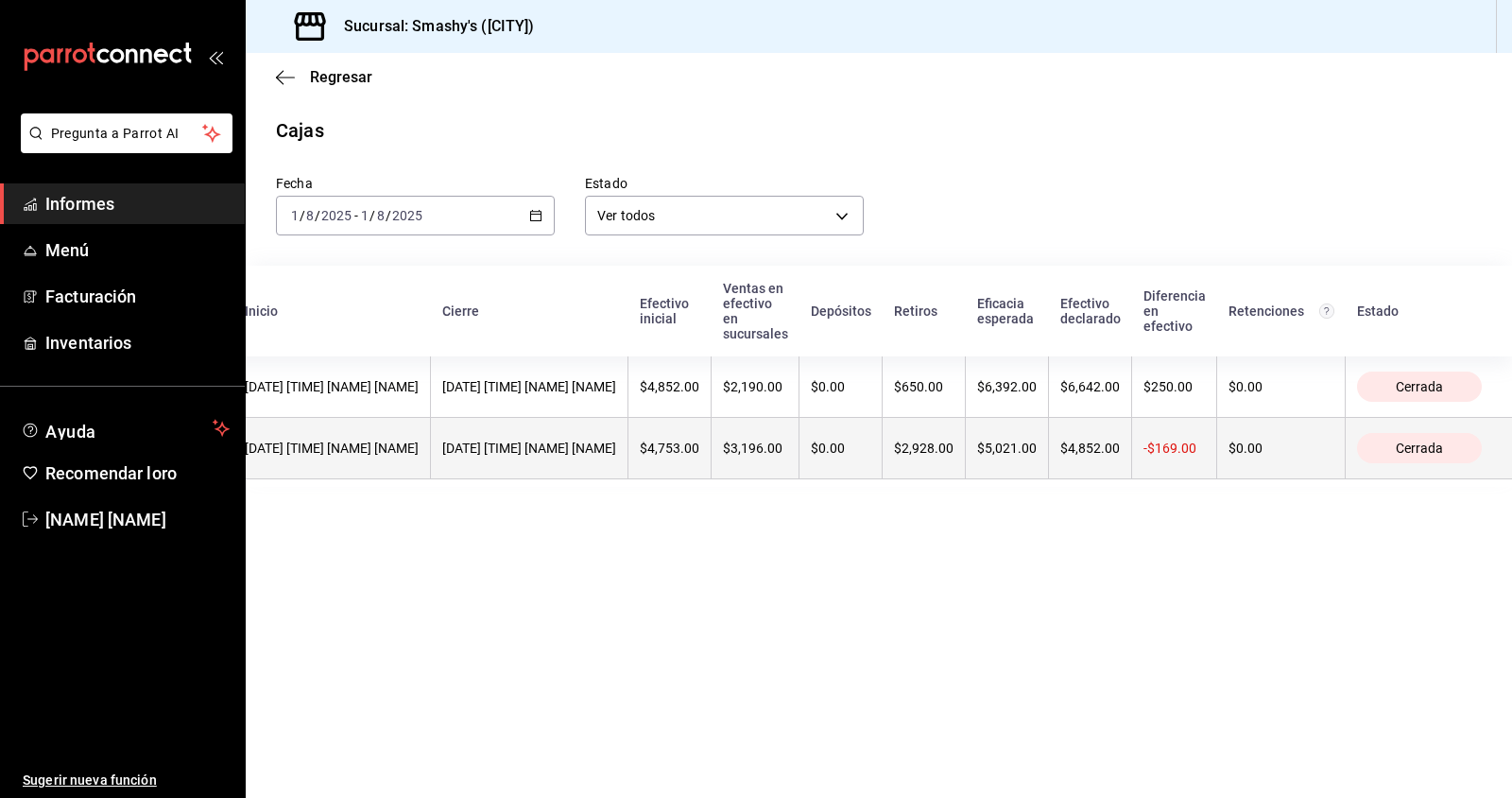 click on "$2,928.00" at bounding box center (923, 448) 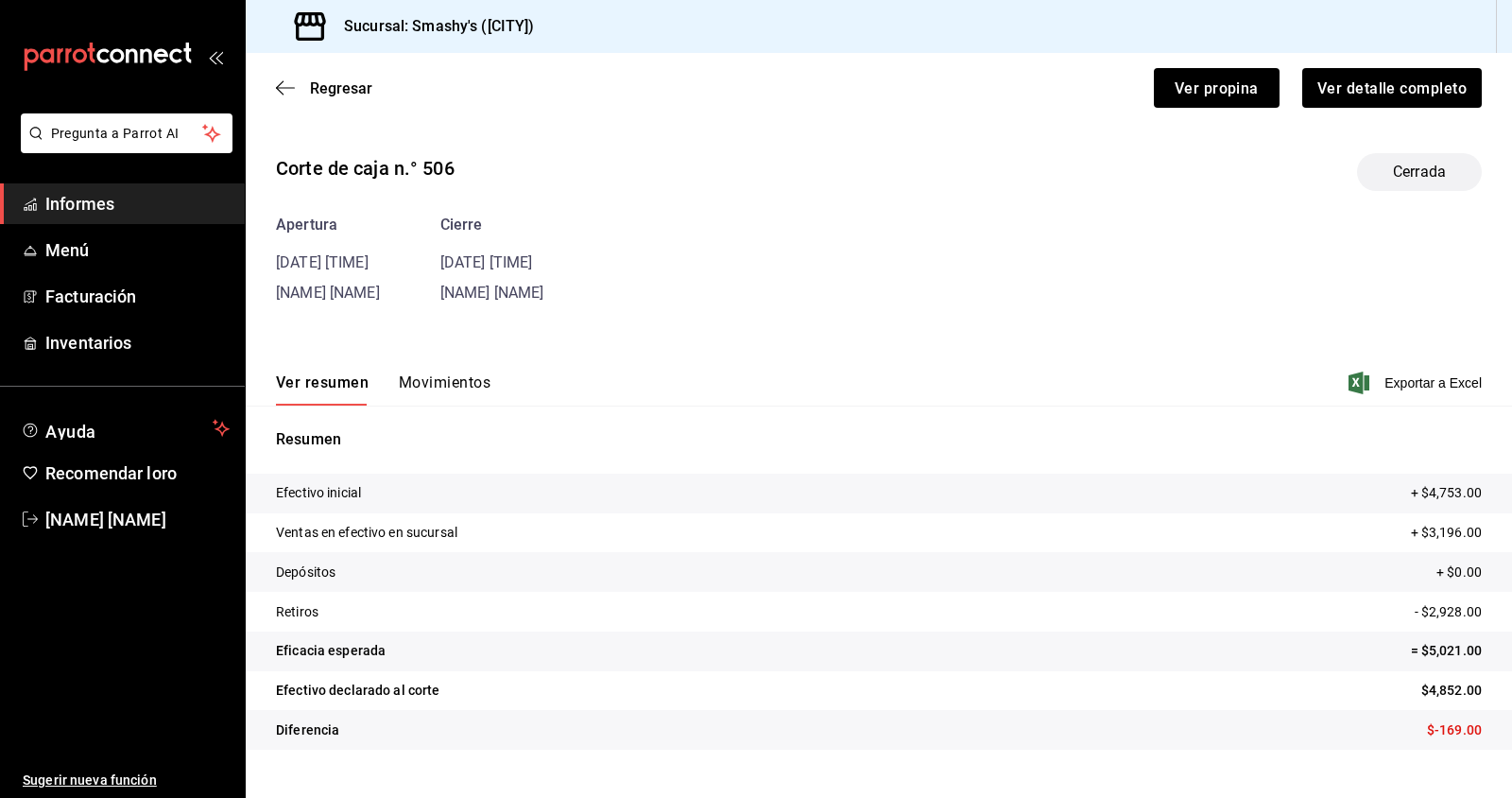 click on "Movimientos" at bounding box center [444, 382] 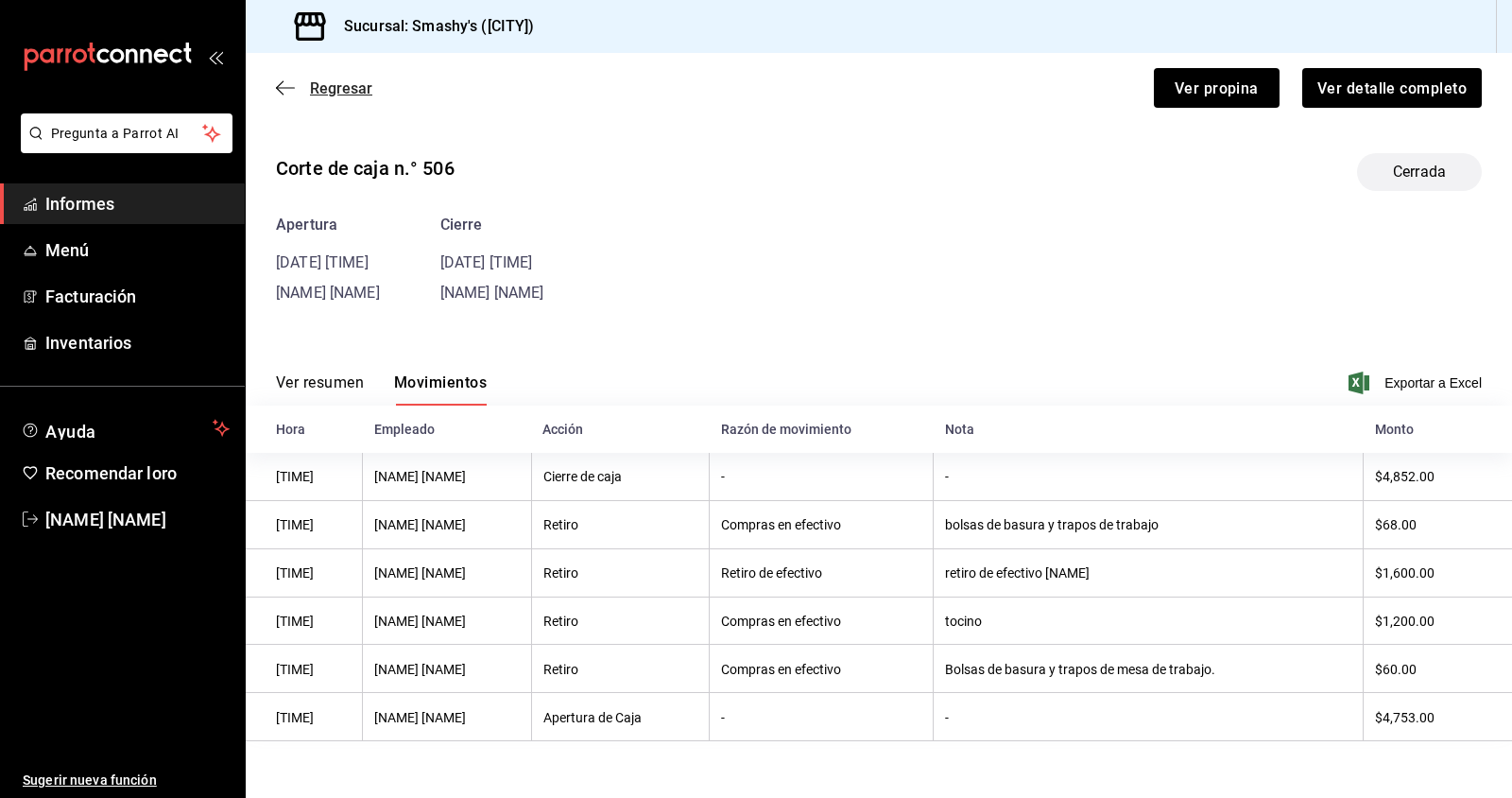 click on "Regresar" at bounding box center (324, 88) 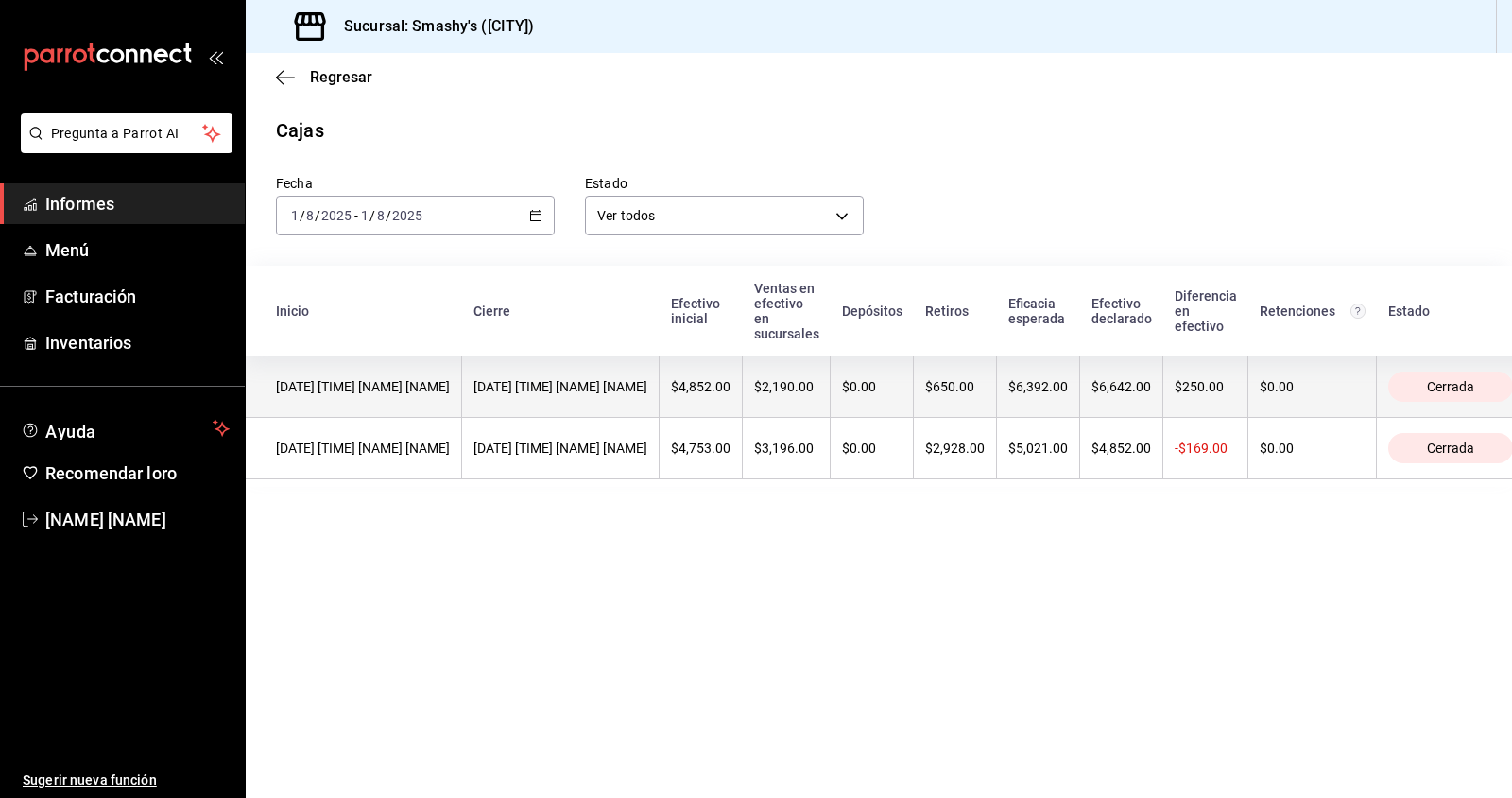 click on "$2,190.00" at bounding box center [786, 387] 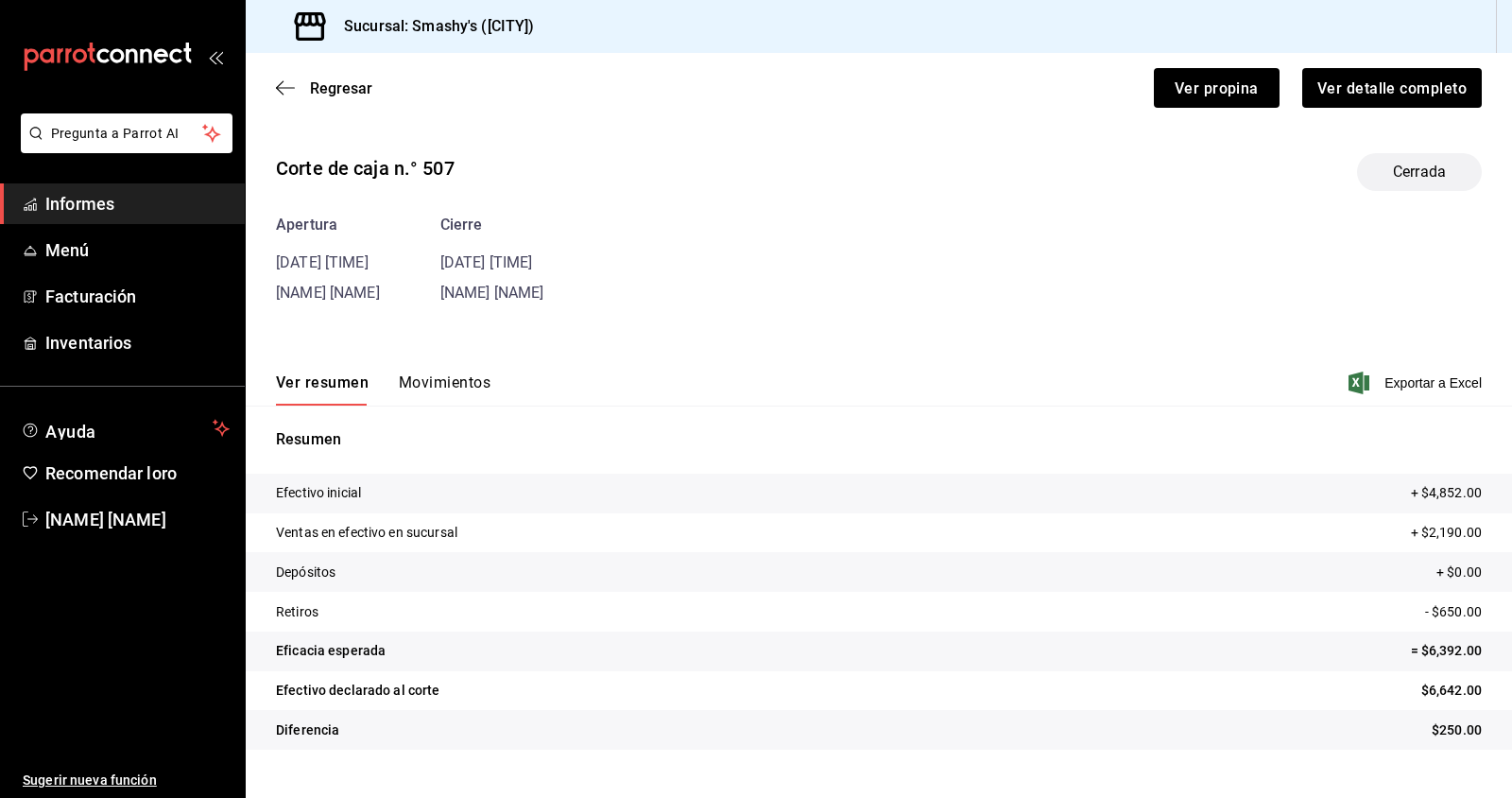 click on "Movimientos" at bounding box center [444, 382] 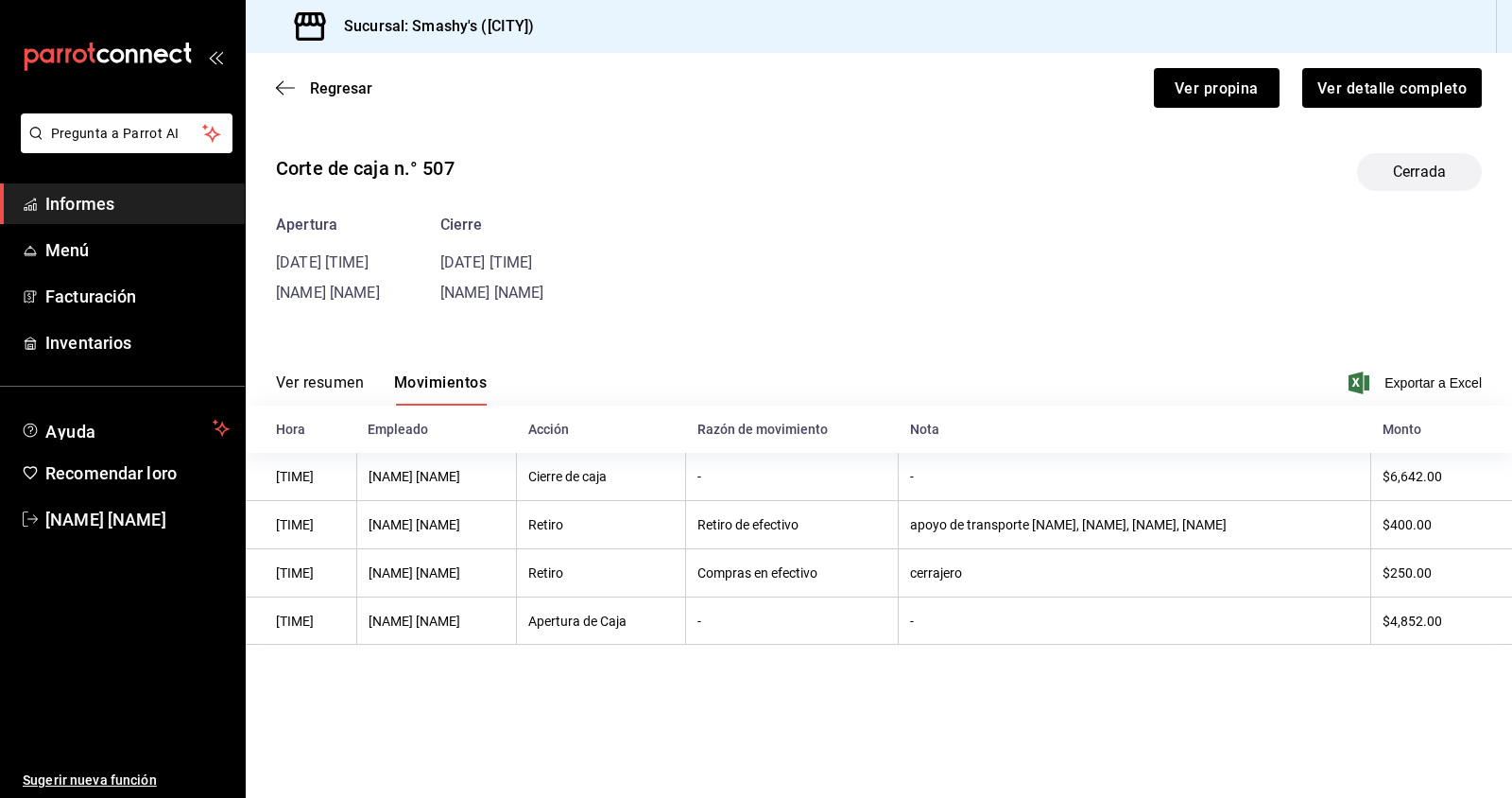 type 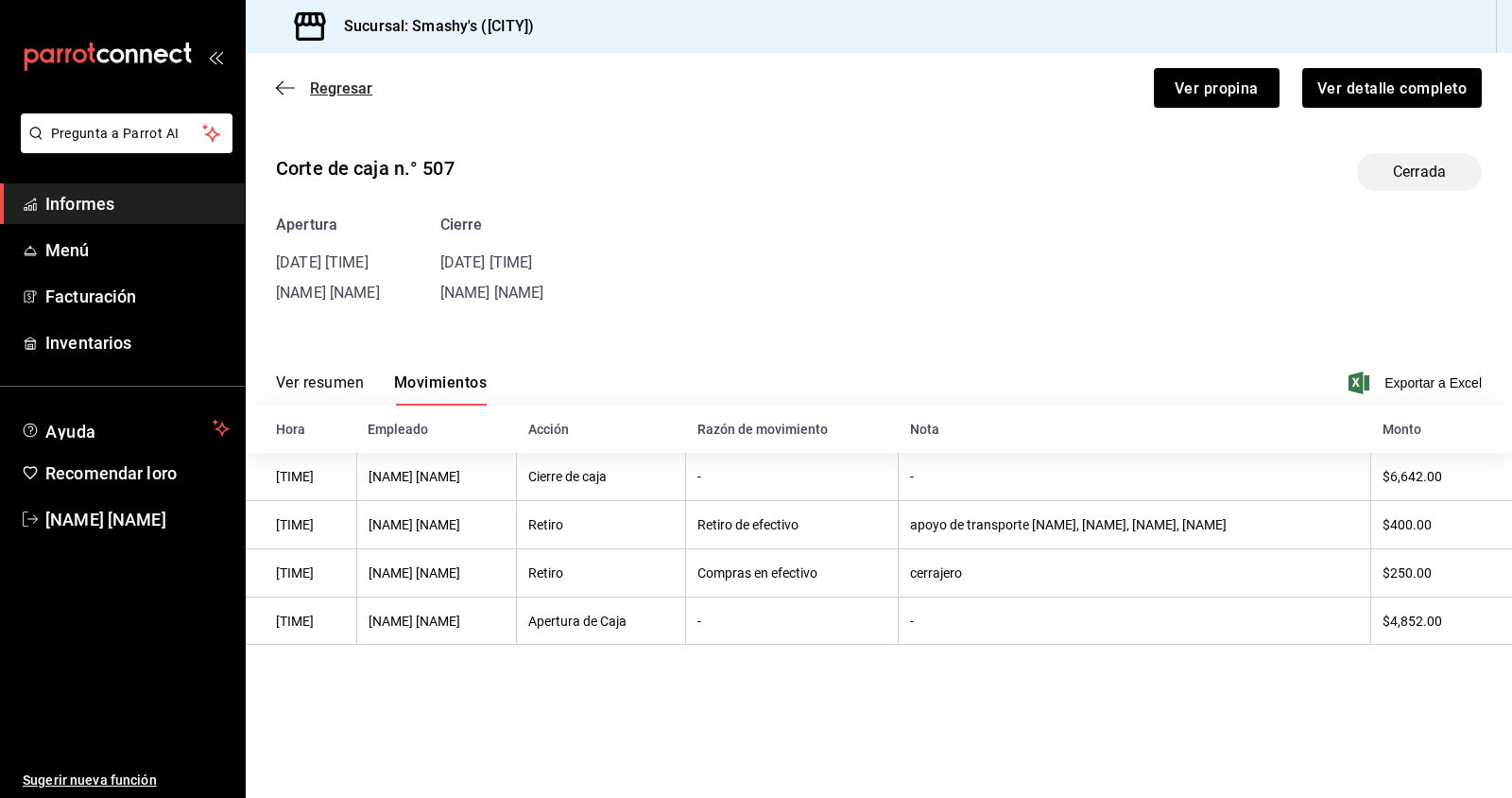 click on "Regresar" at bounding box center [324, 88] 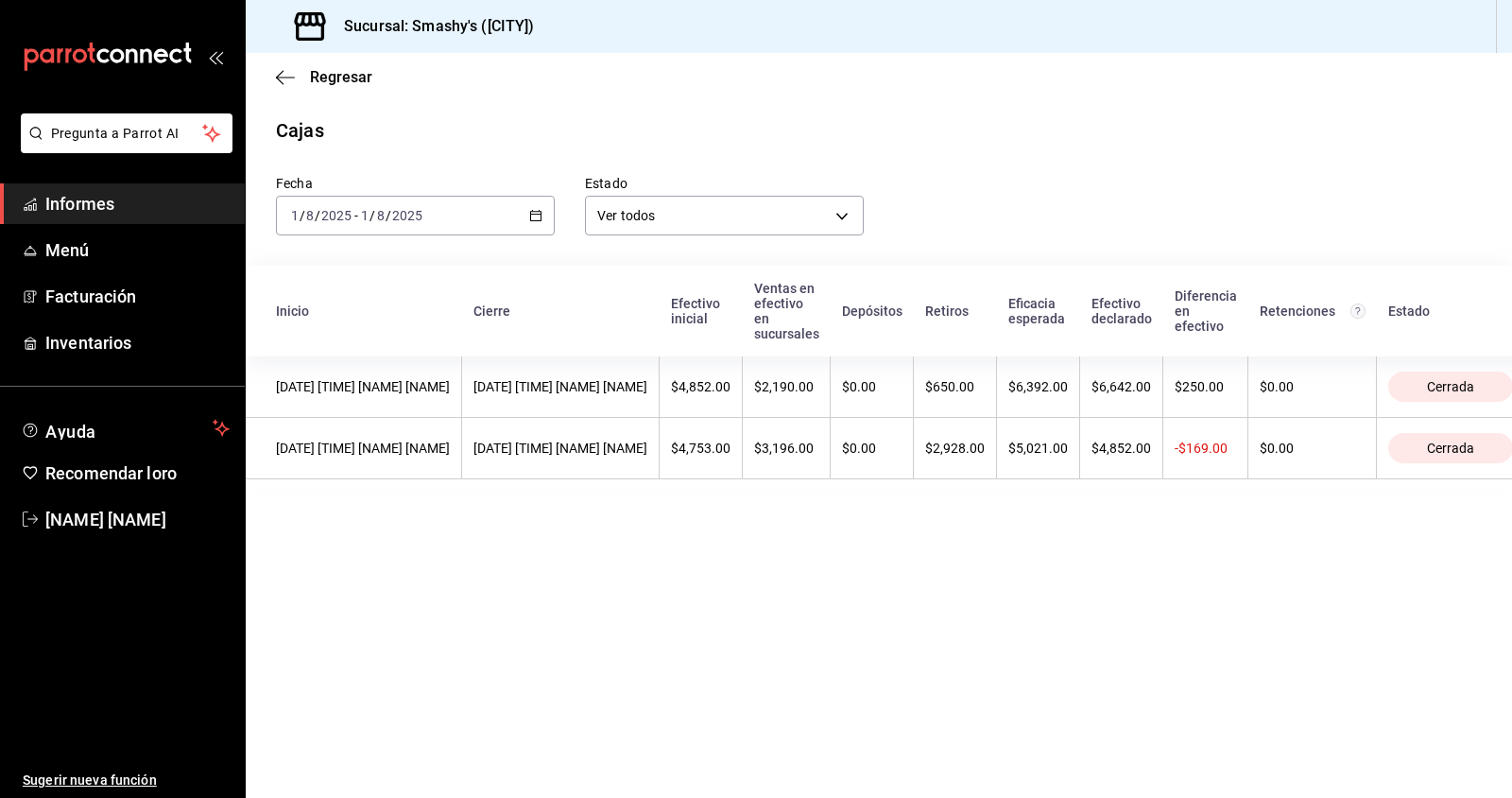 click on "2025-08-01 1 / 8 / 2025 - 2025-08-01 1 / 8 / 2025" at bounding box center [415, 216] 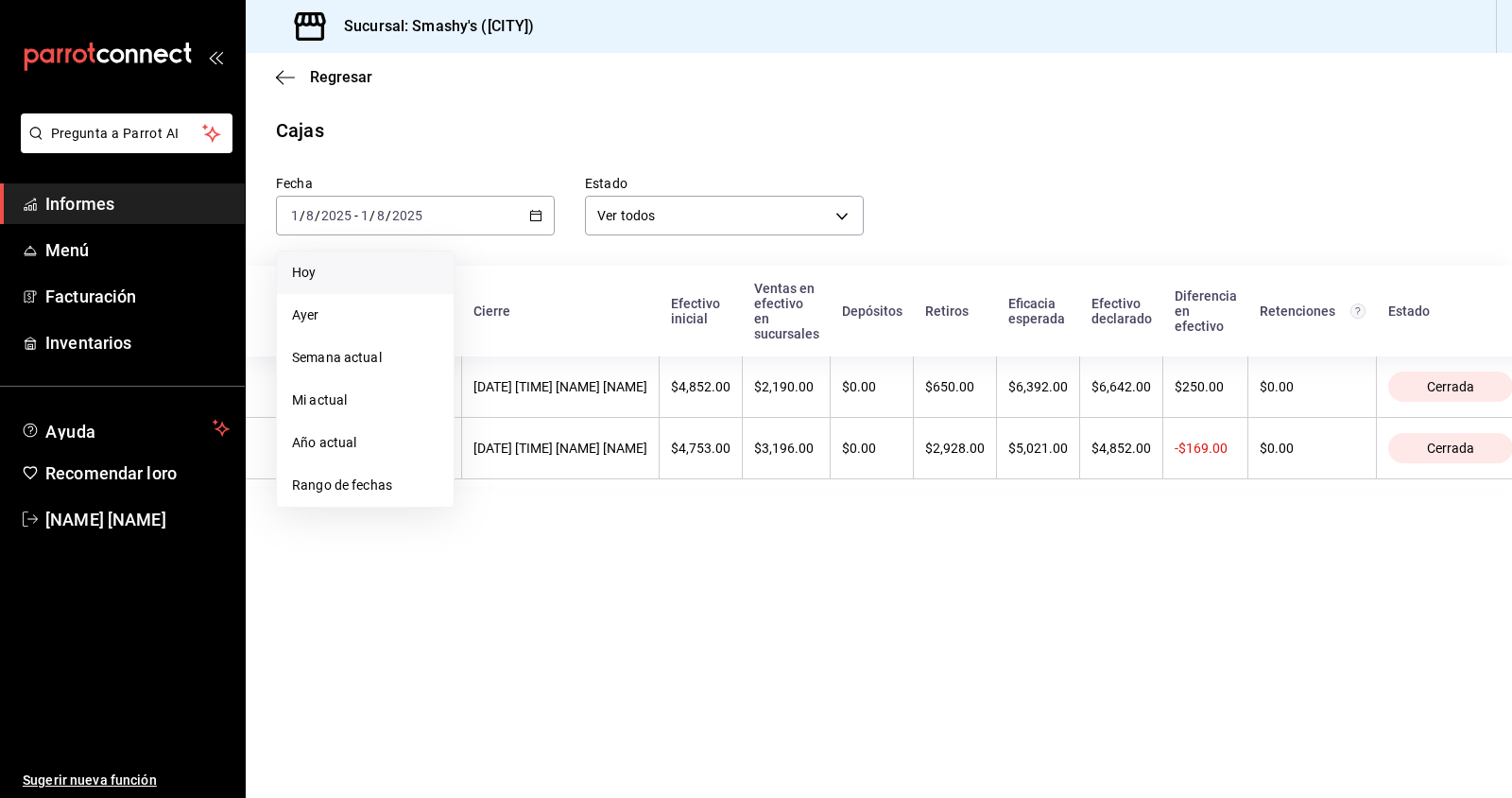 click on "Hoy" at bounding box center (365, 272) 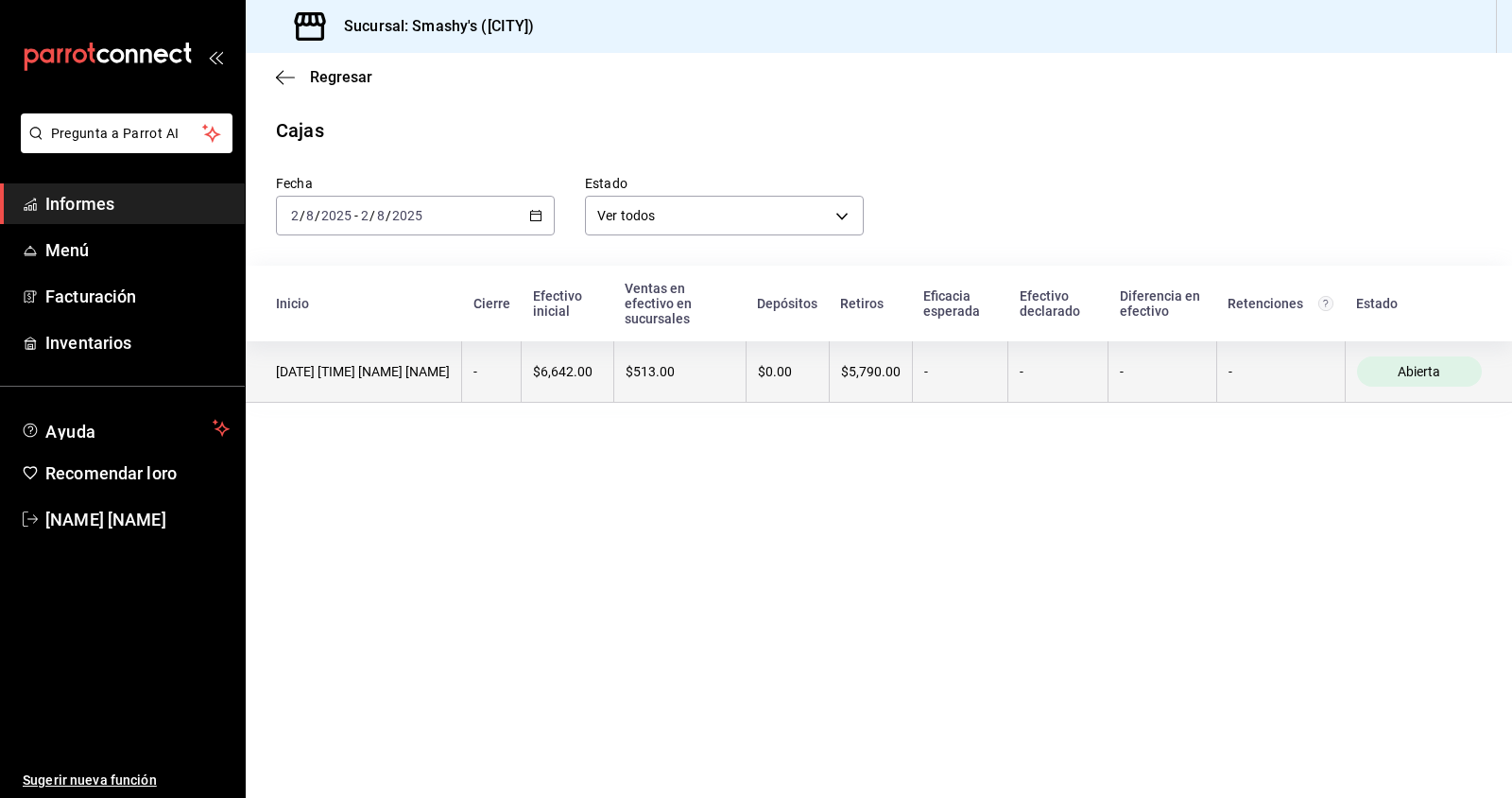 click on "$5,790.00" at bounding box center [870, 372] 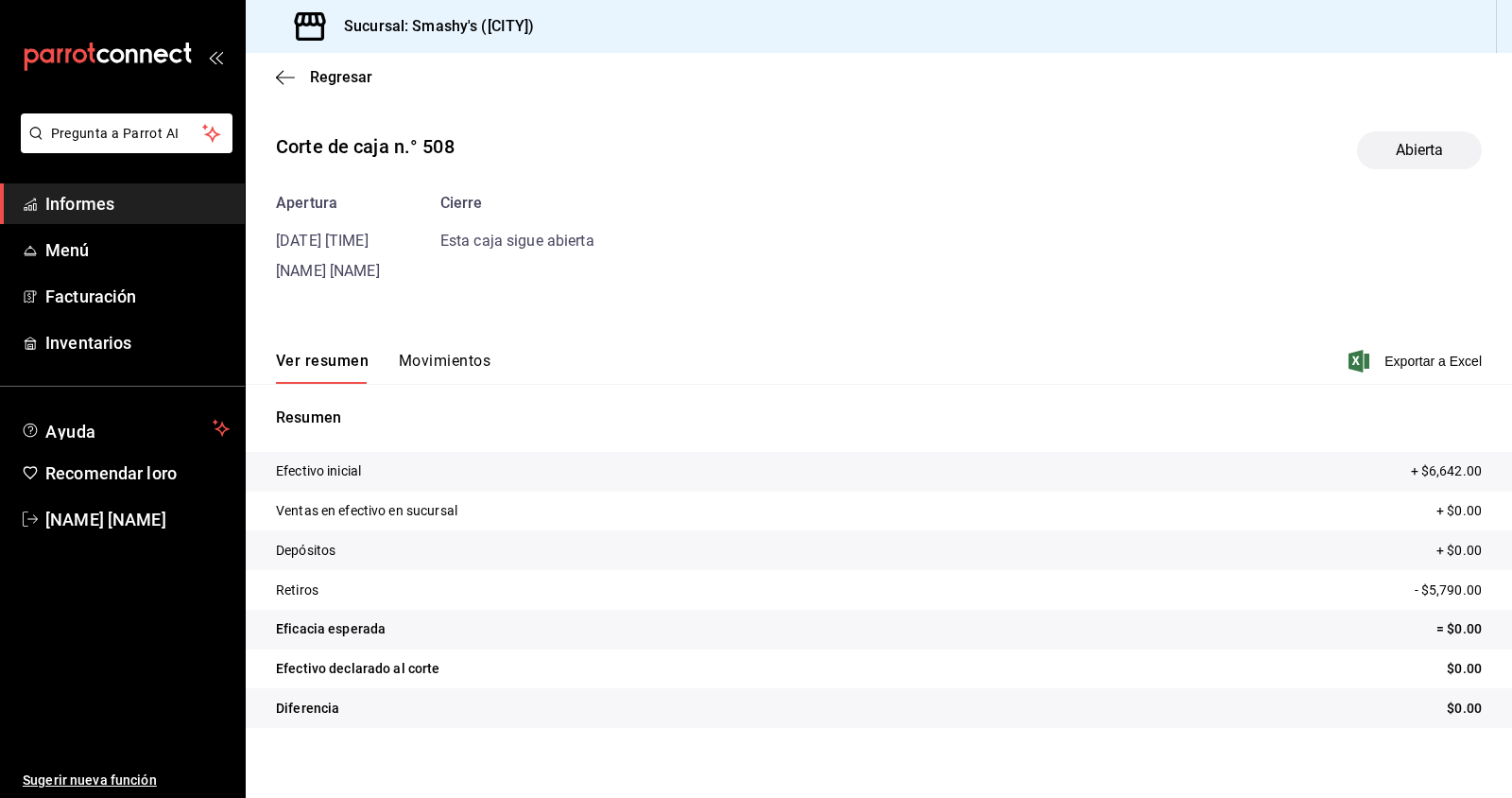 click on "Corte de caja n.° 508 Abierta Apertura [DATE] [TIME] [NAME] [NAME] Cierre Esta caja sigue abierta Ver resumen Movimientos Exportar a Excel Resumen Efectivo inicial + $6,642.00 Ventas en efectivo en sucursal + $0.00 Depósitos + $0.00 Retiros - $5,790.00 Eficacia esperada = $0.00 Efectivo declarado al corte $0.00 Diferencia $0.00" at bounding box center [879, 433] 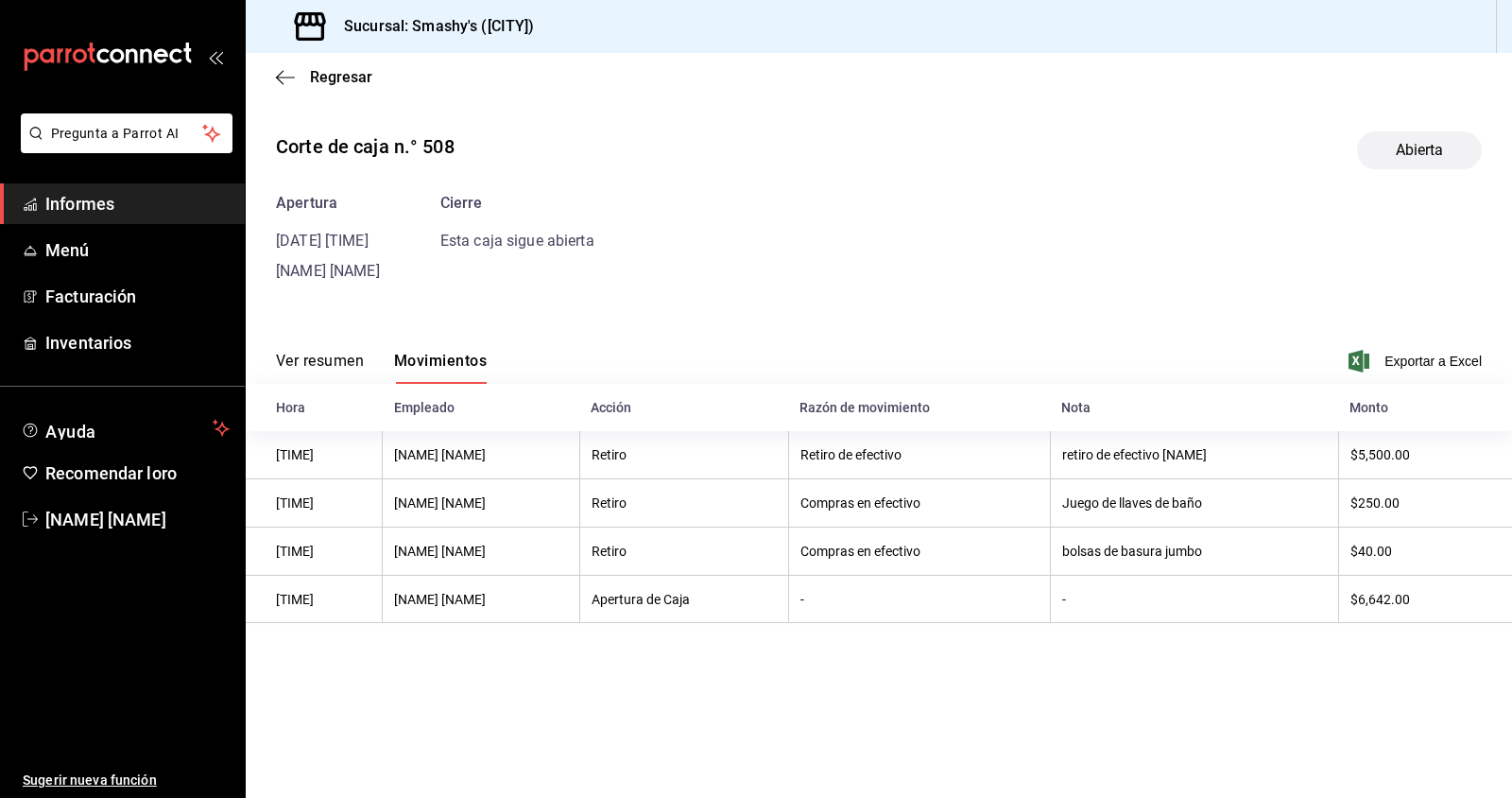 type 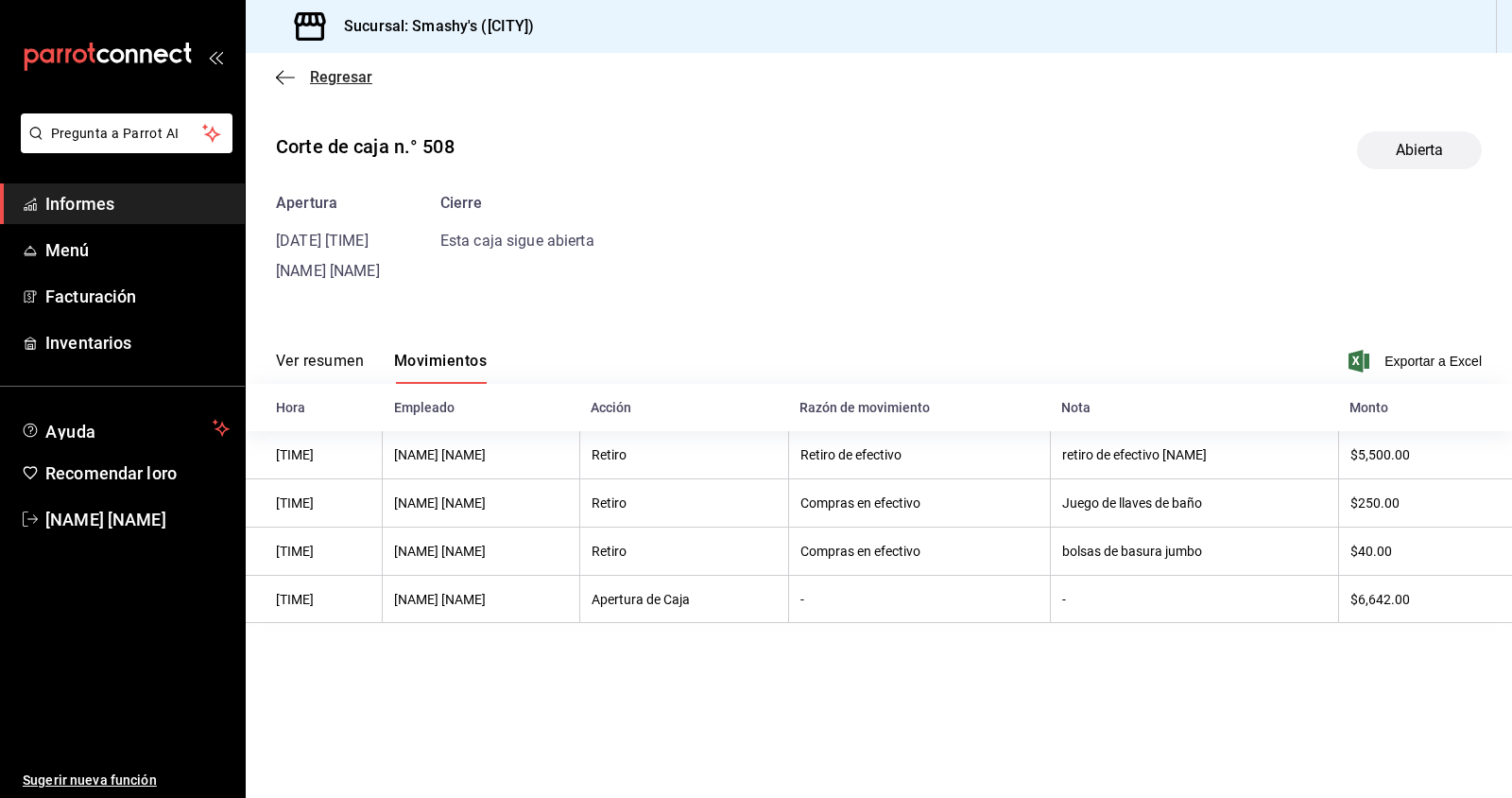 click 